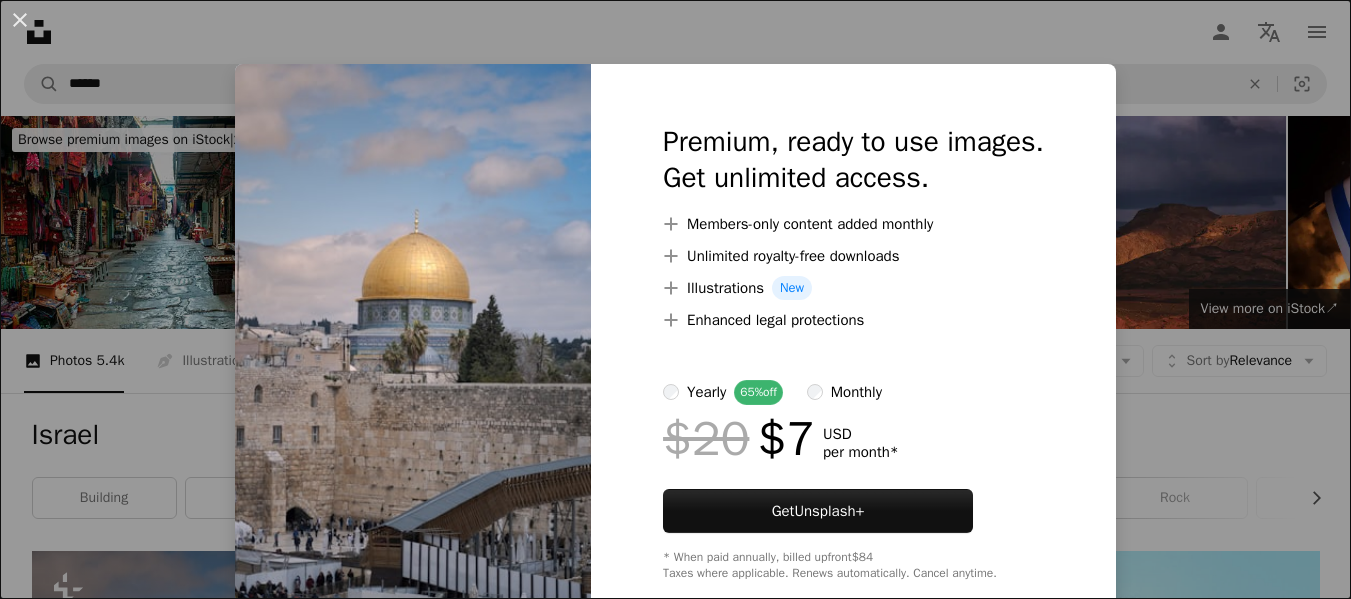 scroll, scrollTop: 600, scrollLeft: 0, axis: vertical 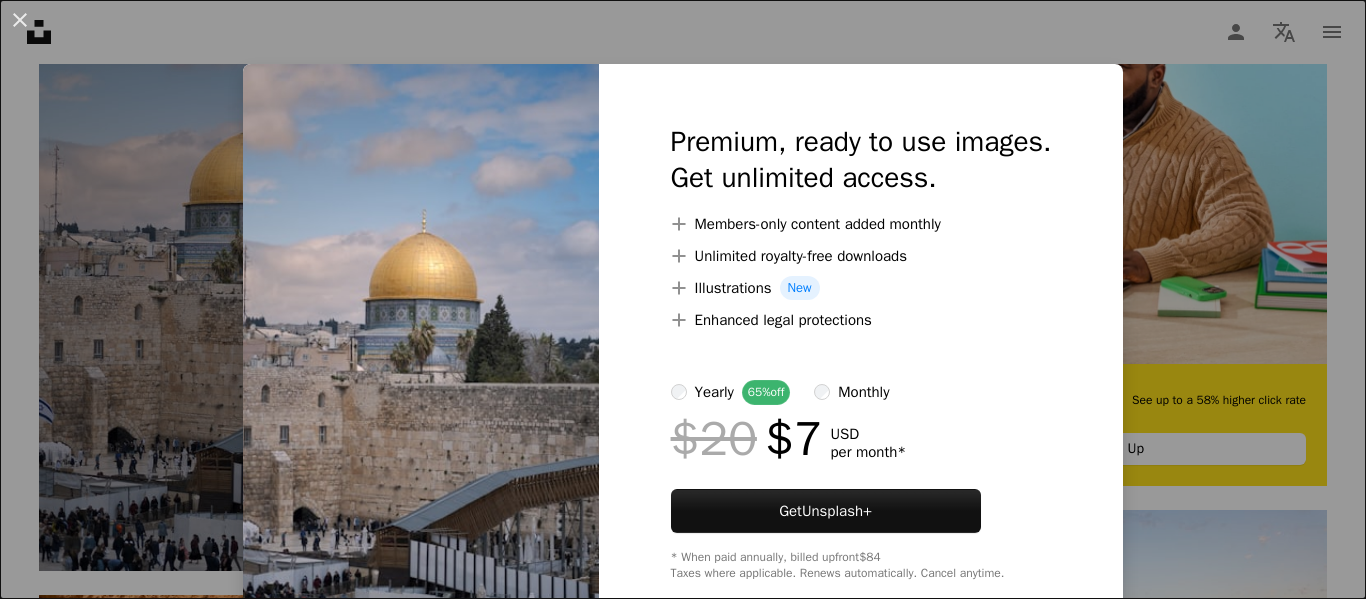 click on "An X shape Premium, ready to use images. Get unlimited access. A plus sign Members-only content added monthly A plus sign Unlimited royalty-free downloads A plus sign Illustrations  New A plus sign Enhanced legal protections yearly 65%  off monthly $20   $7 USD per month * Get  Unsplash+ * When paid annually, billed upfront  $84 Taxes where applicable. Renews automatically. Cancel anytime." at bounding box center [683, 299] 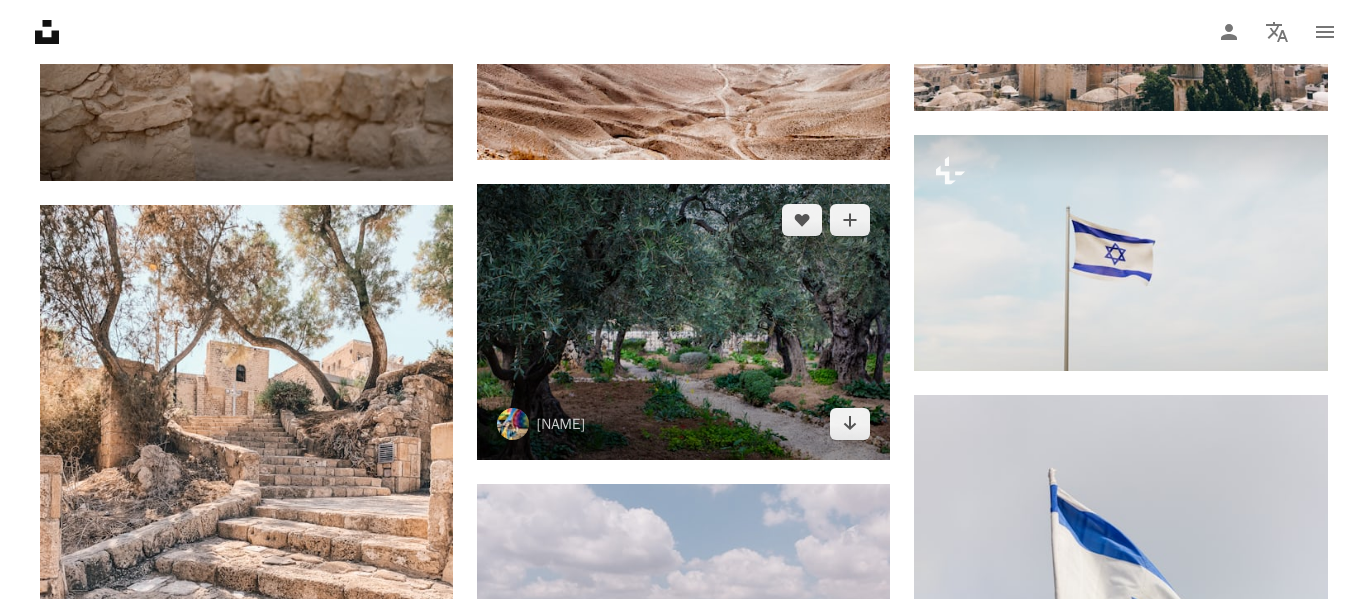 scroll, scrollTop: 1900, scrollLeft: 0, axis: vertical 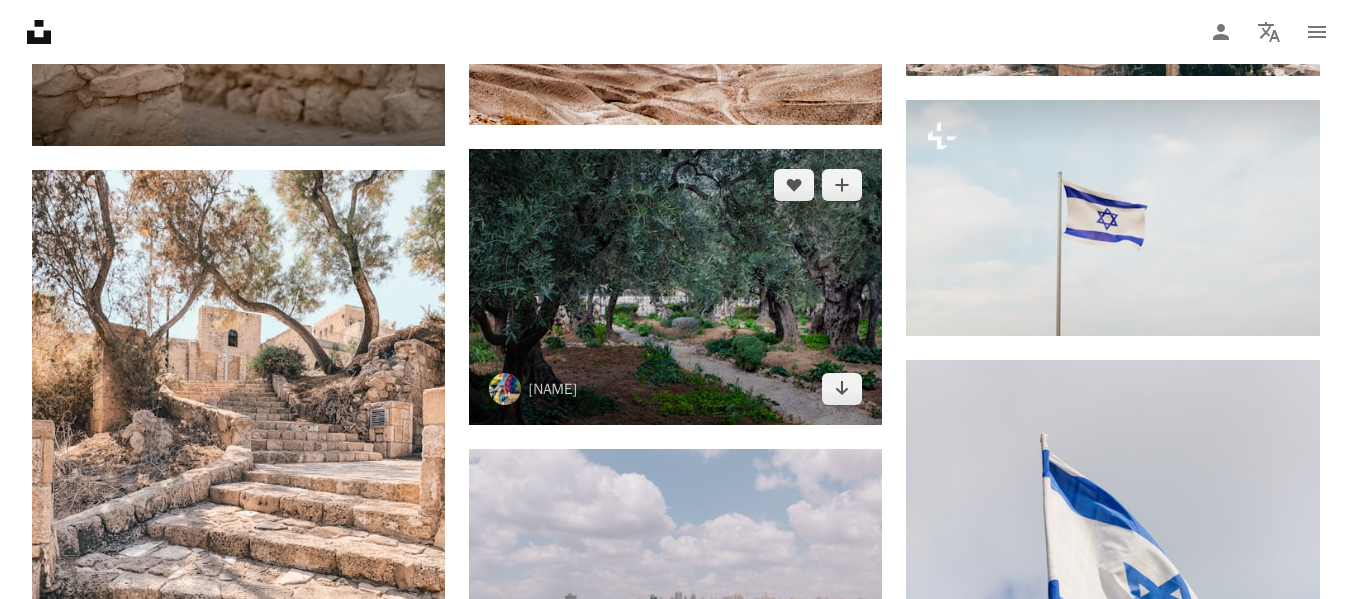 click at bounding box center [675, 286] 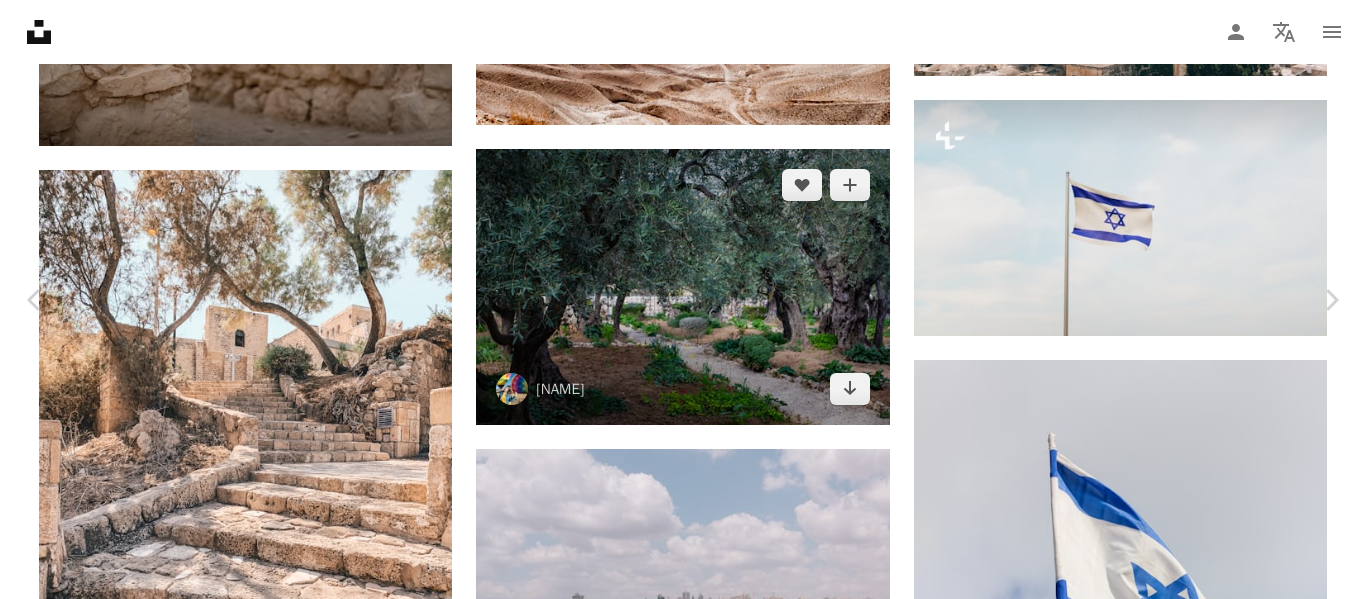 scroll, scrollTop: 100, scrollLeft: 0, axis: vertical 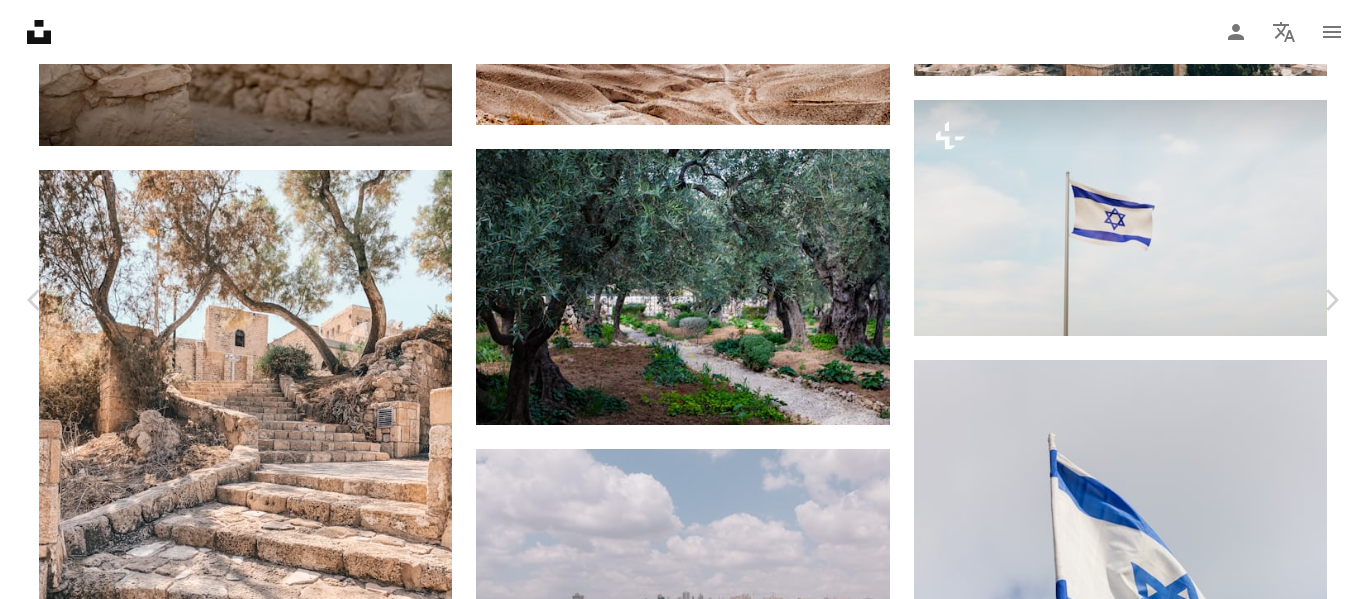click on "Download free" at bounding box center (1167, 5589) 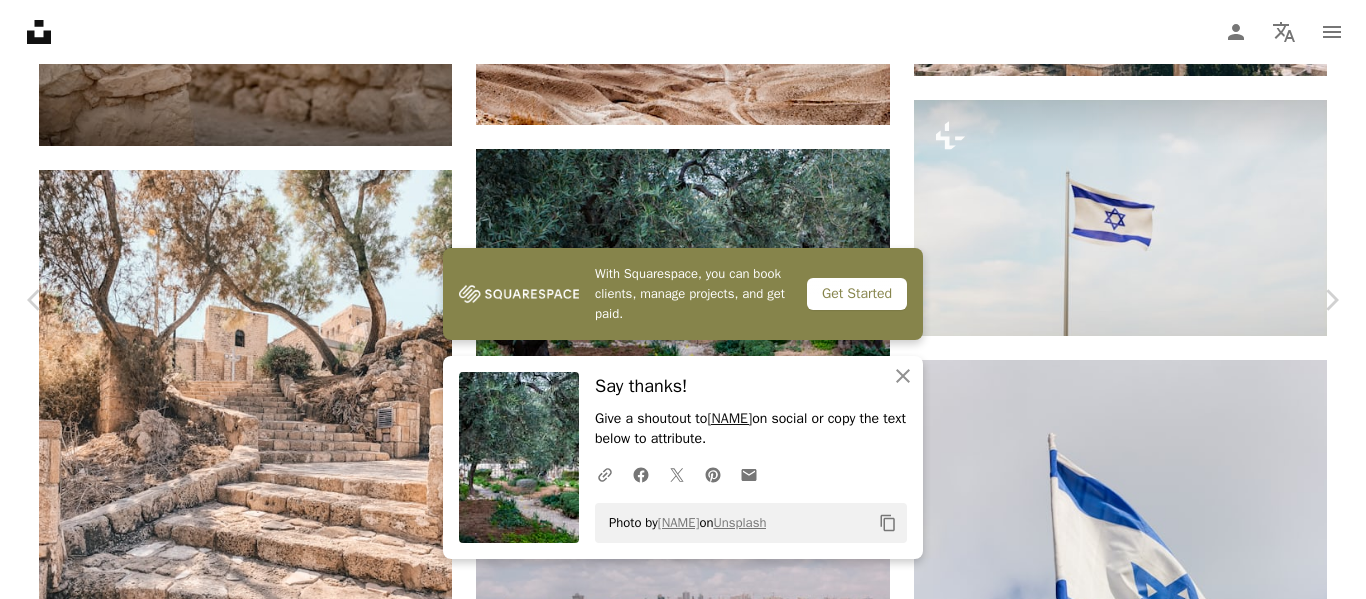 click on "[NAME]" at bounding box center [729, 418] 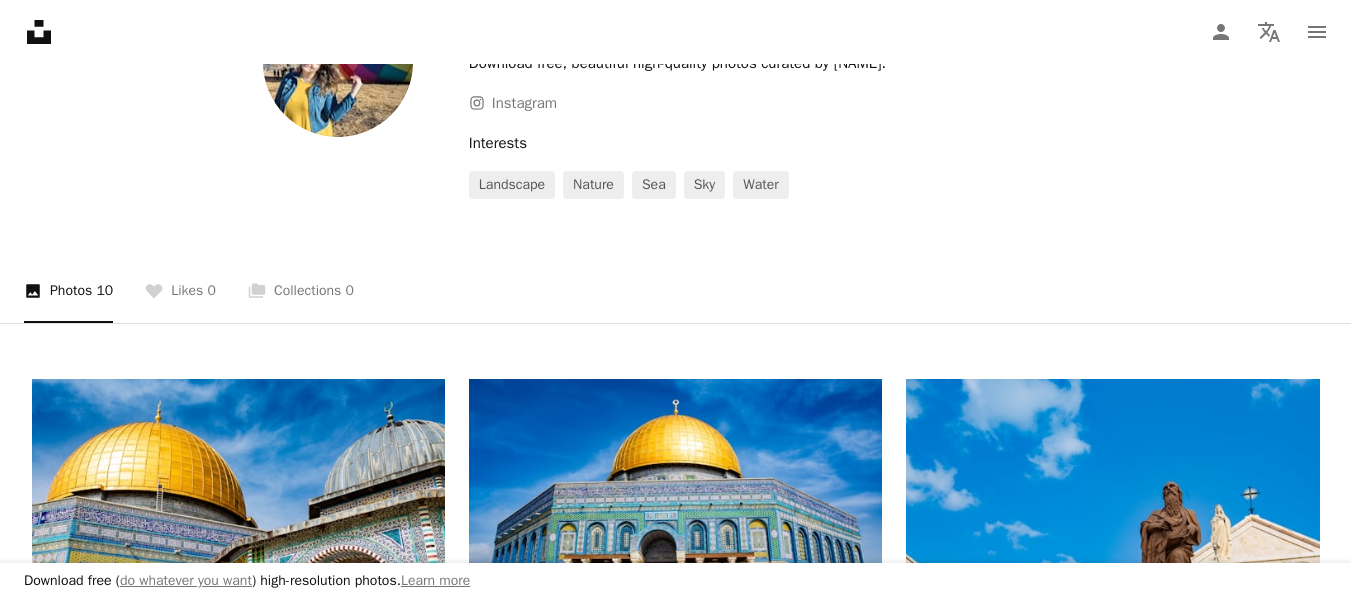 scroll, scrollTop: 200, scrollLeft: 0, axis: vertical 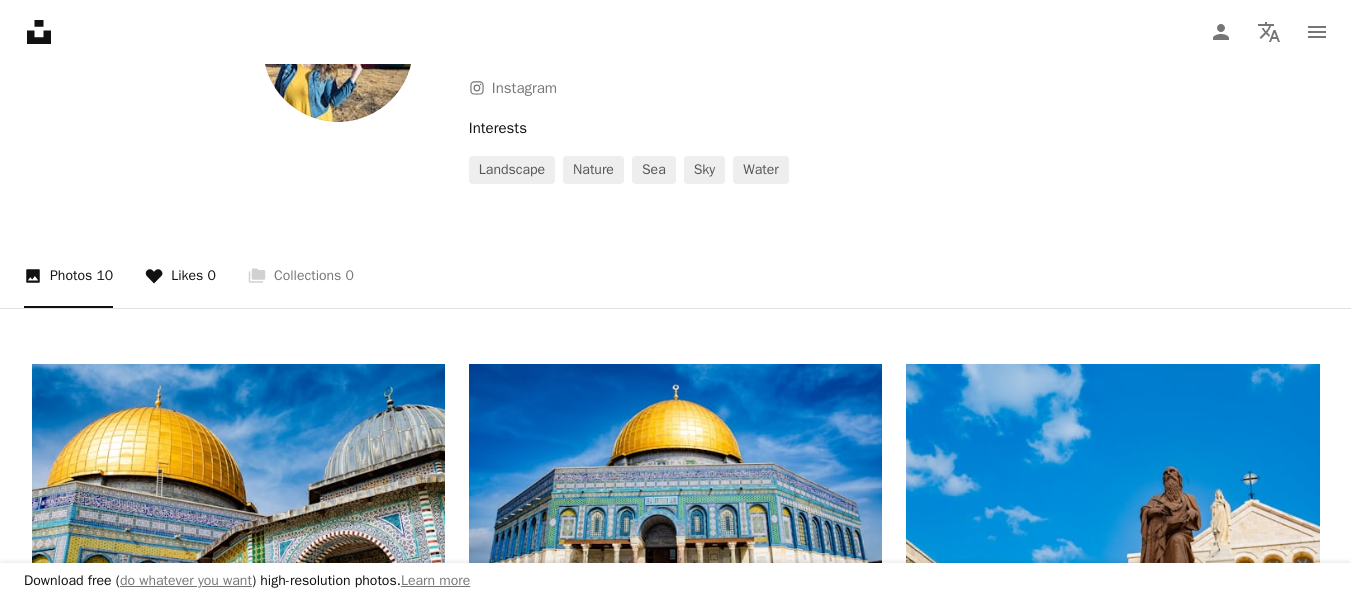 click 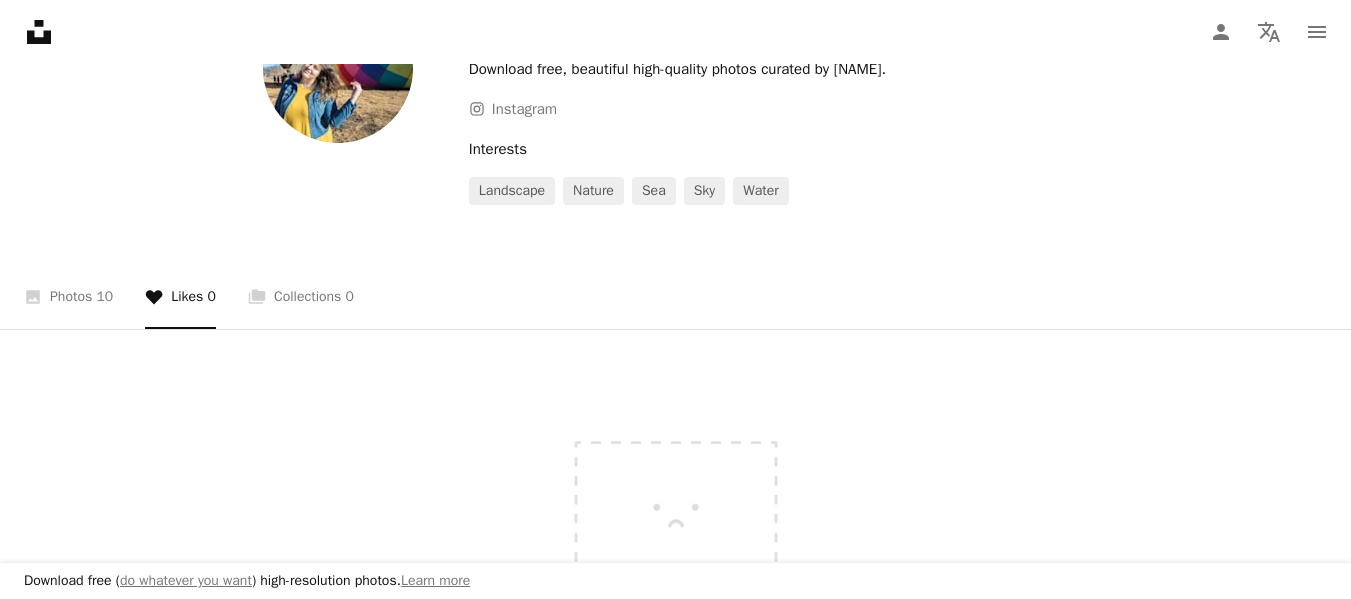 scroll, scrollTop: 0, scrollLeft: 0, axis: both 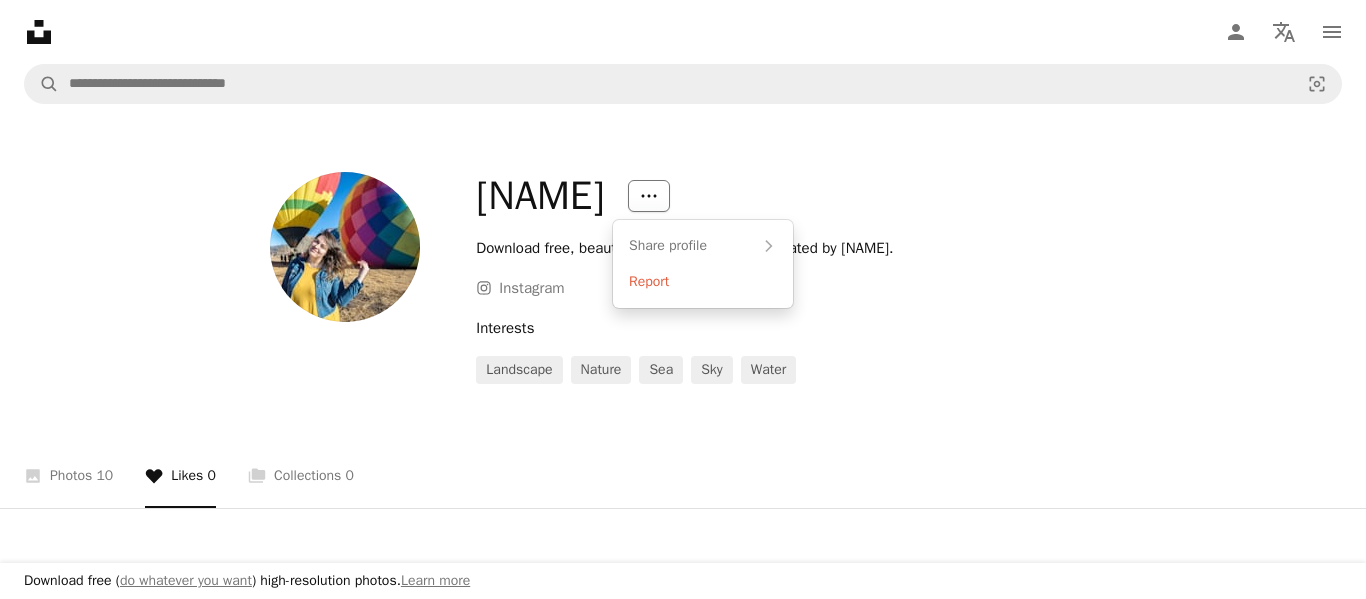 click on "More Actions" at bounding box center (649, 196) 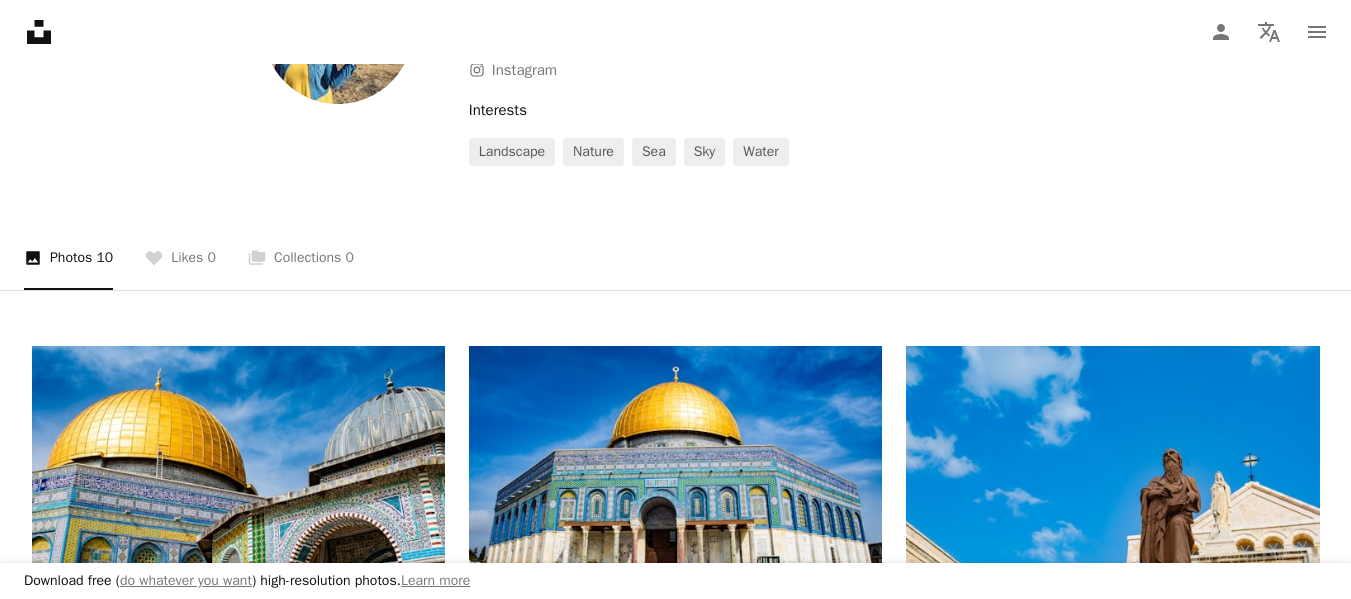 scroll, scrollTop: 200, scrollLeft: 0, axis: vertical 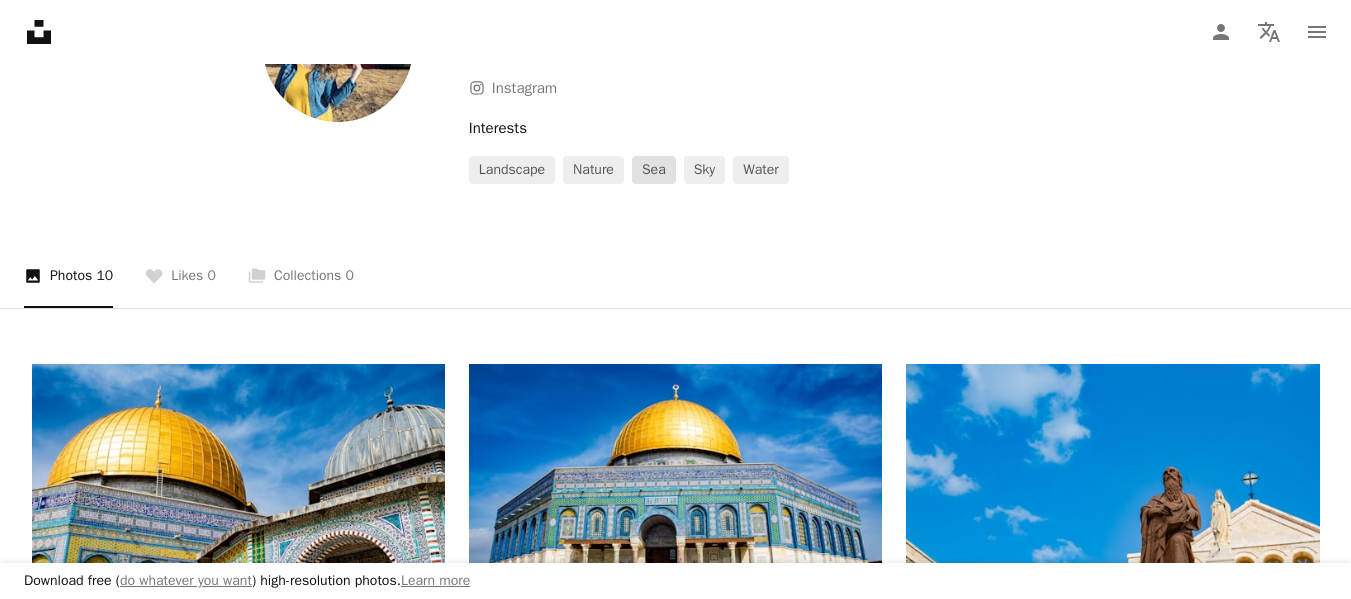 click on "sea" at bounding box center [654, 170] 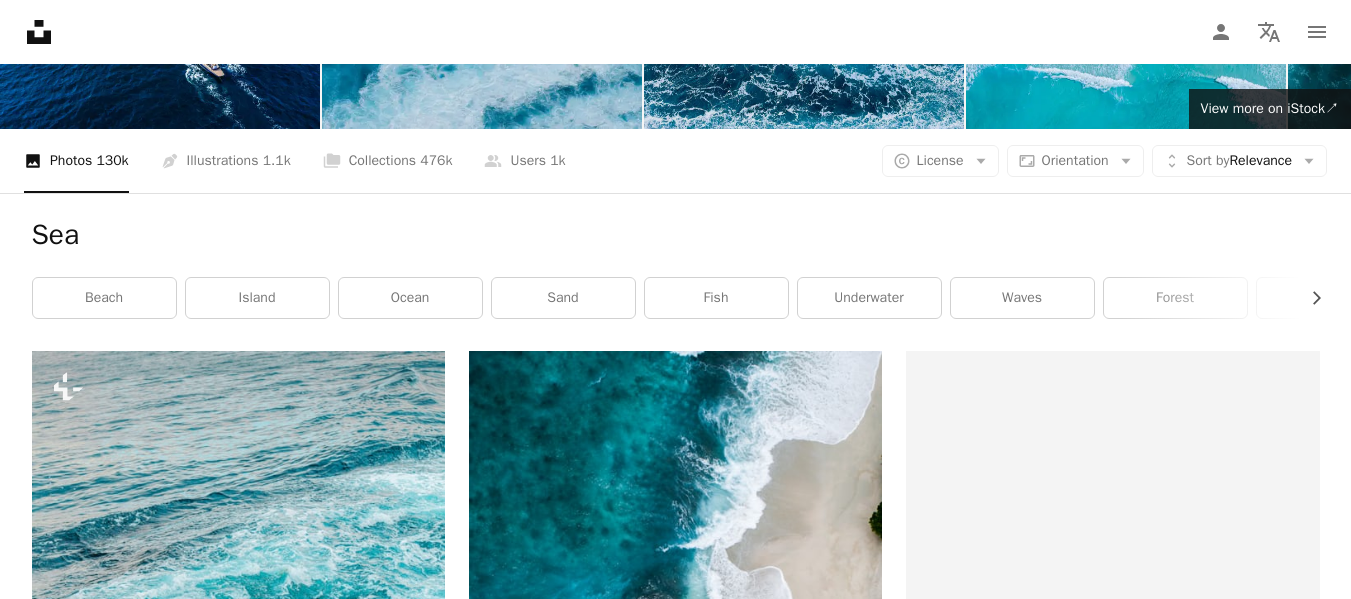 scroll, scrollTop: 0, scrollLeft: 0, axis: both 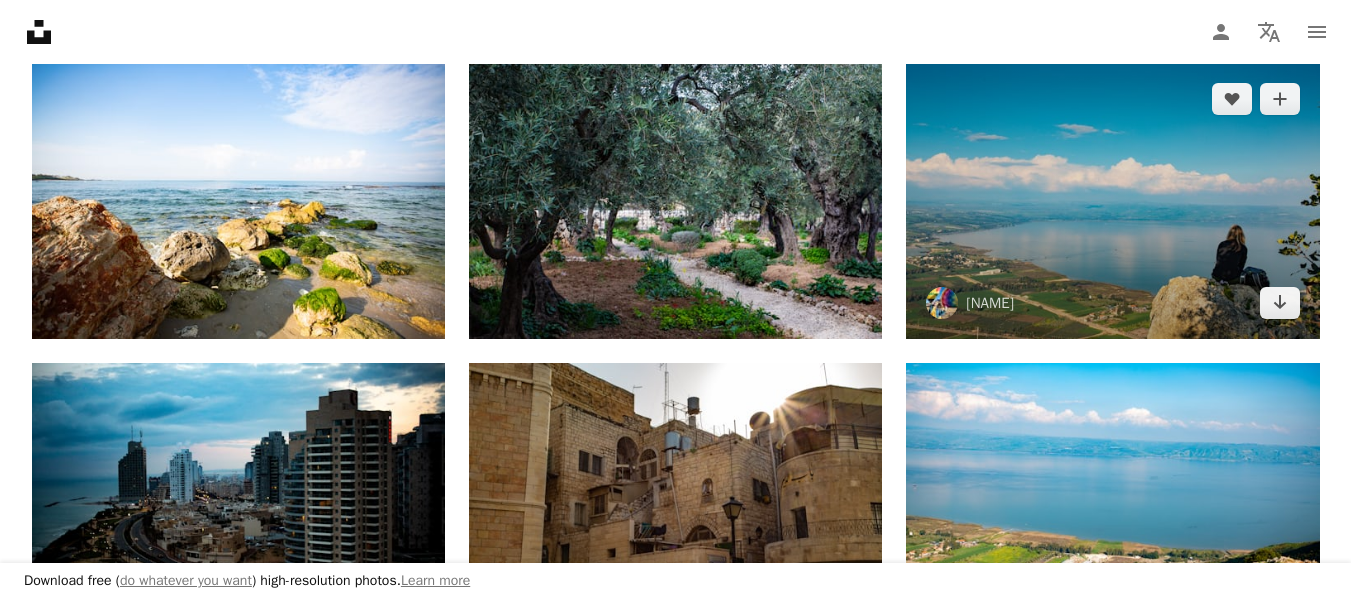 click at bounding box center (1112, 200) 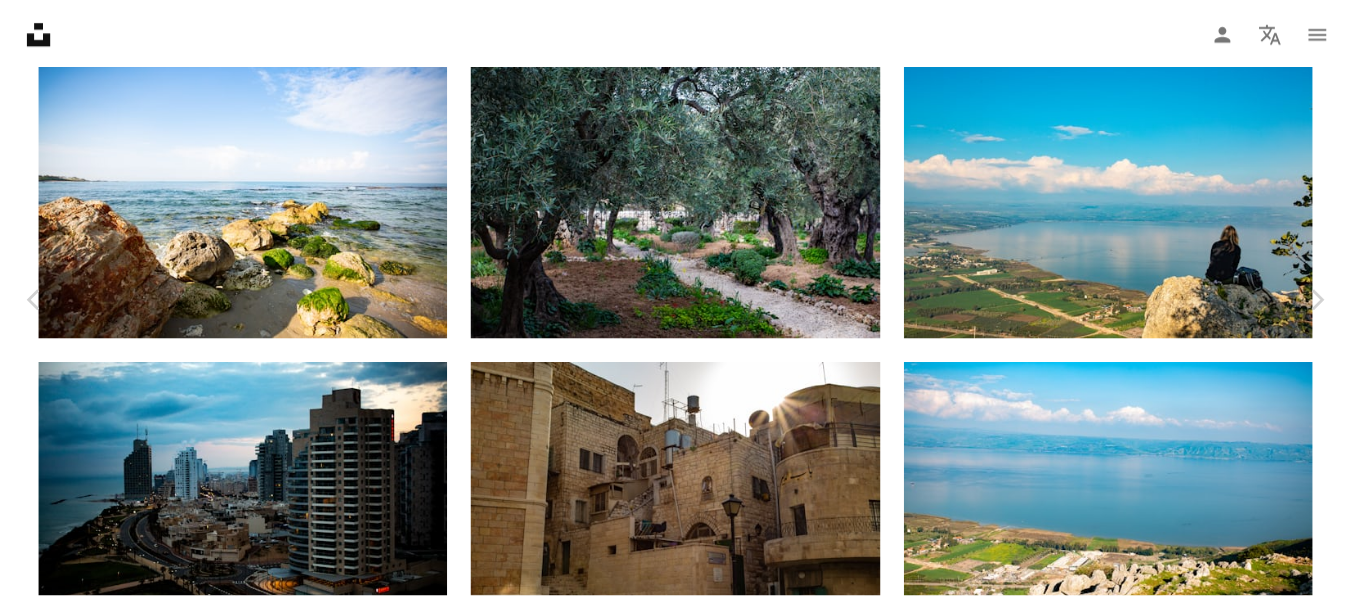 scroll, scrollTop: 100, scrollLeft: 0, axis: vertical 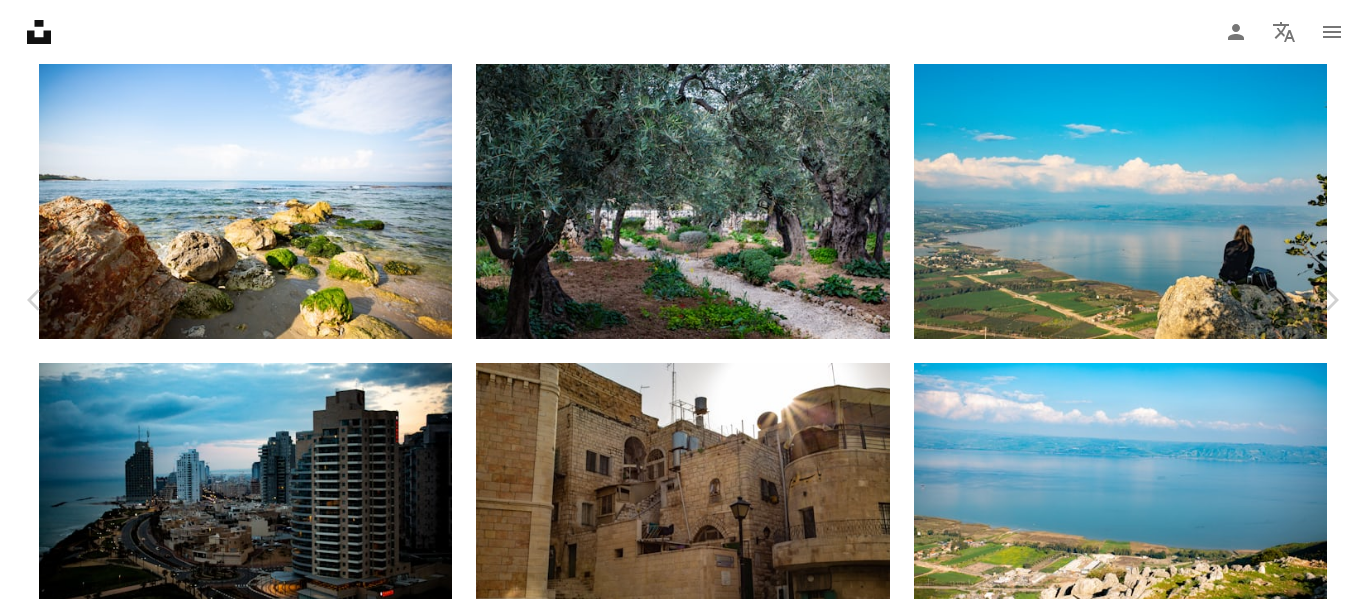 click on "Download free" at bounding box center (1167, 1543) 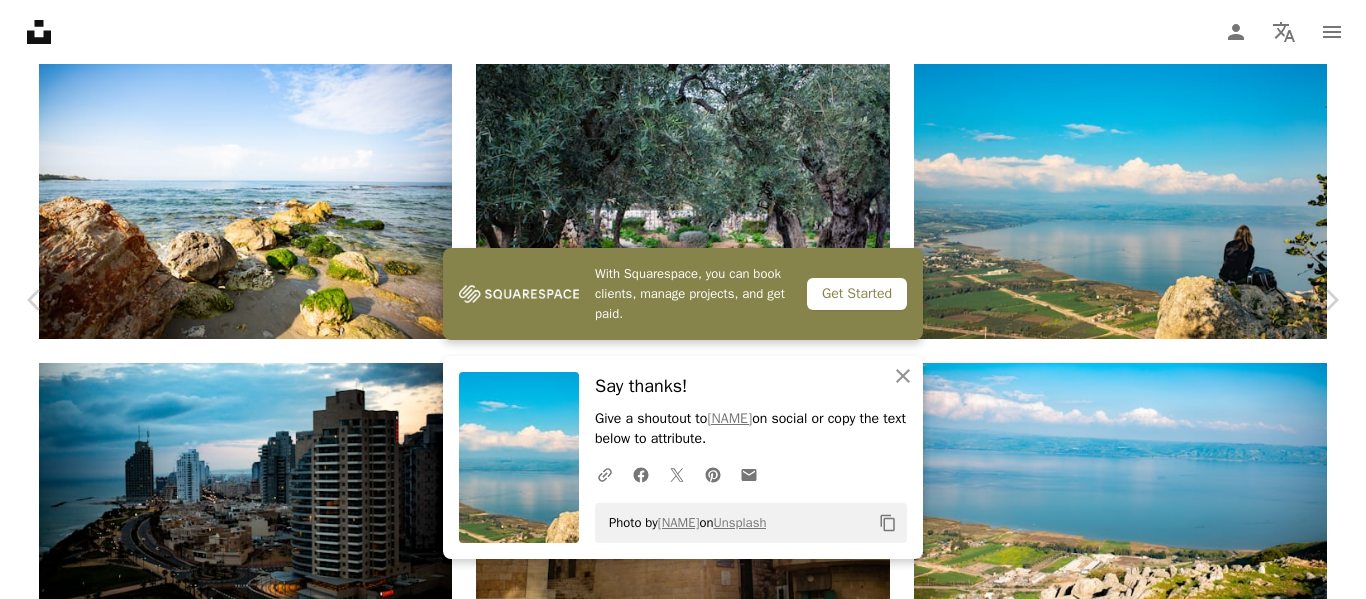 click 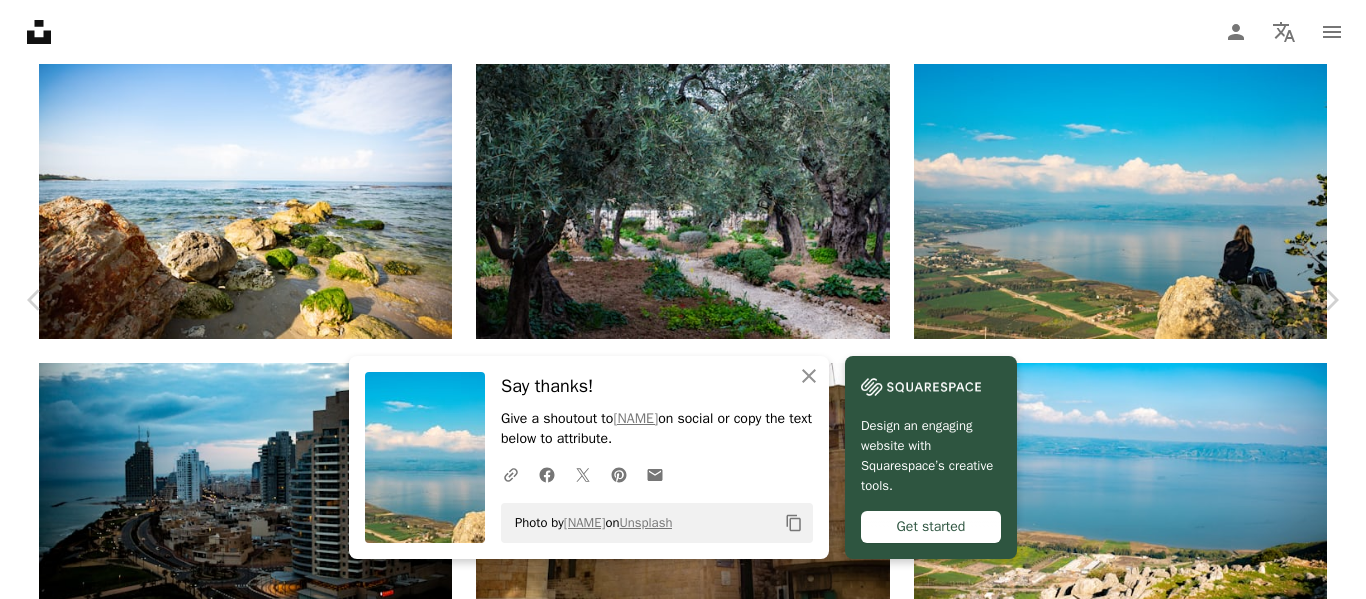 click on "First name" at bounding box center [710, 1808] 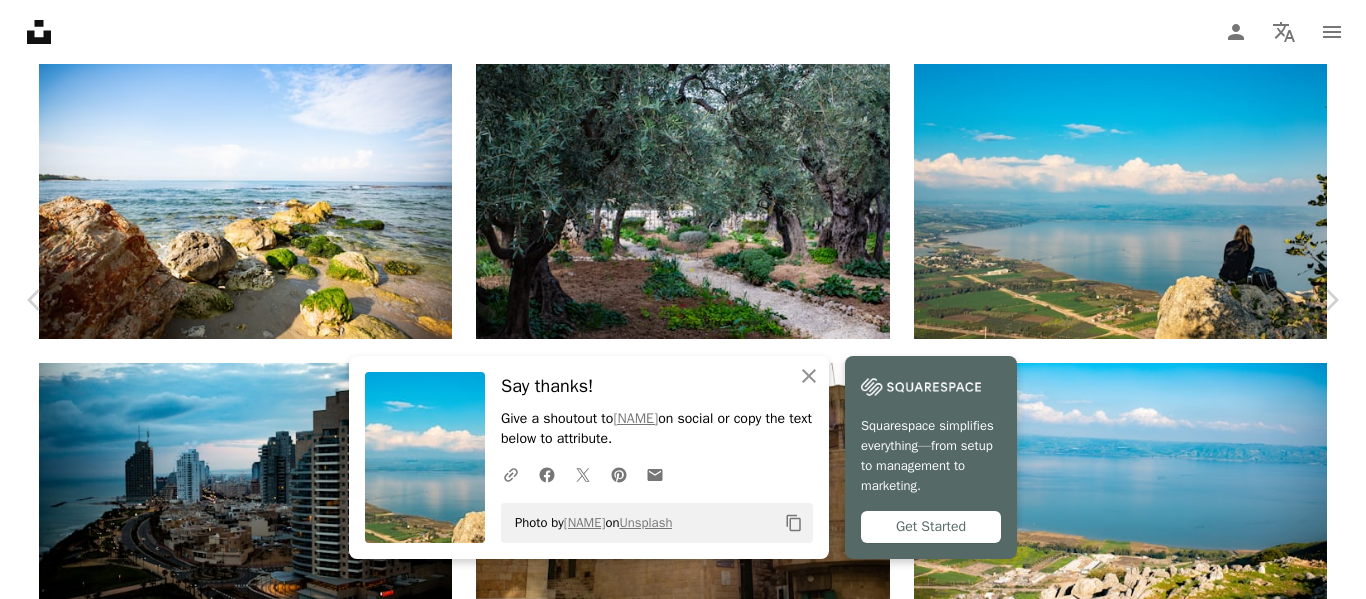 click on "An X shape" at bounding box center [20, 20] 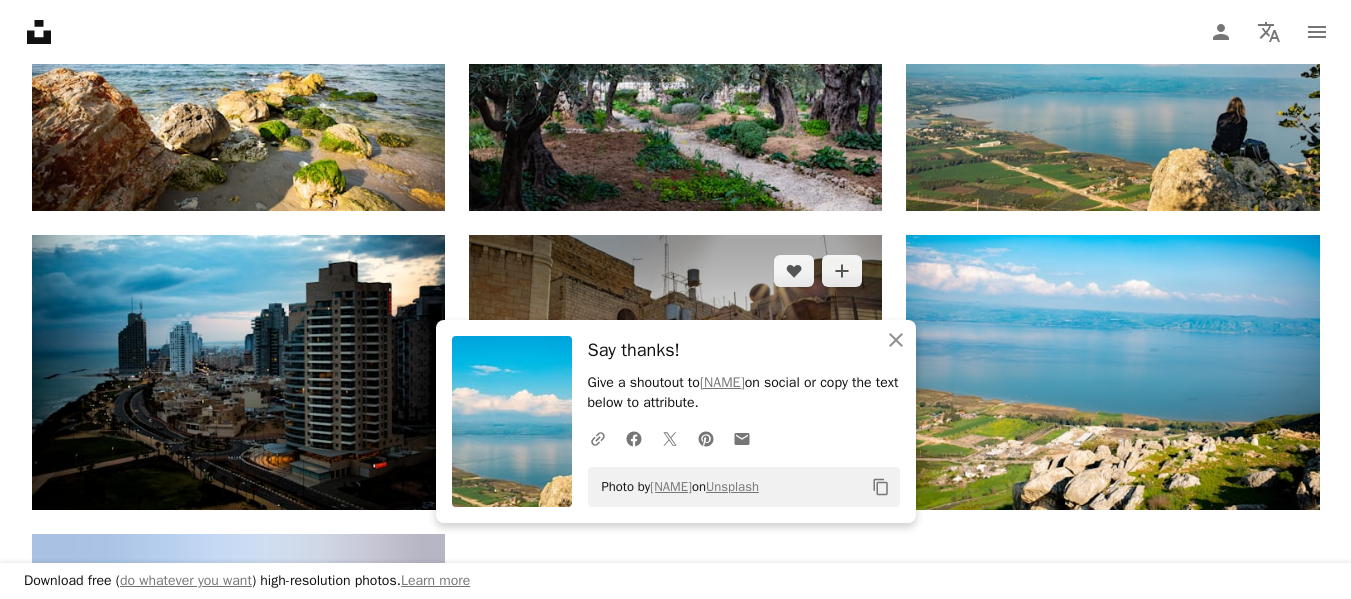 scroll, scrollTop: 1100, scrollLeft: 0, axis: vertical 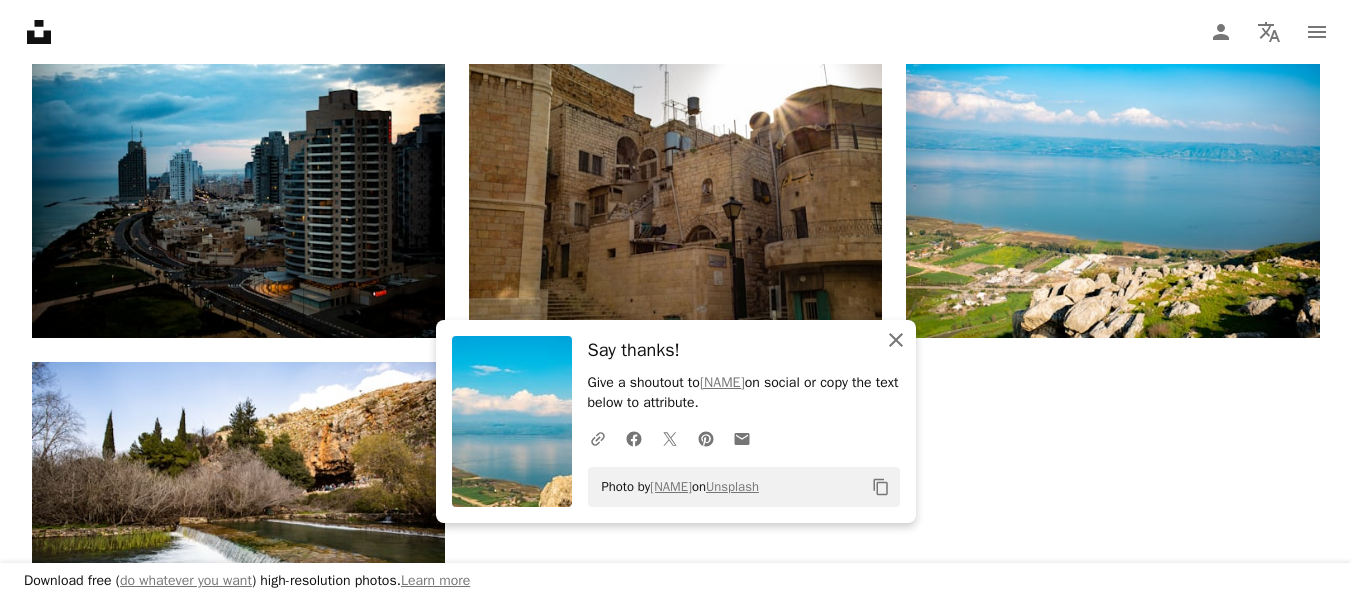 click on "An X shape" 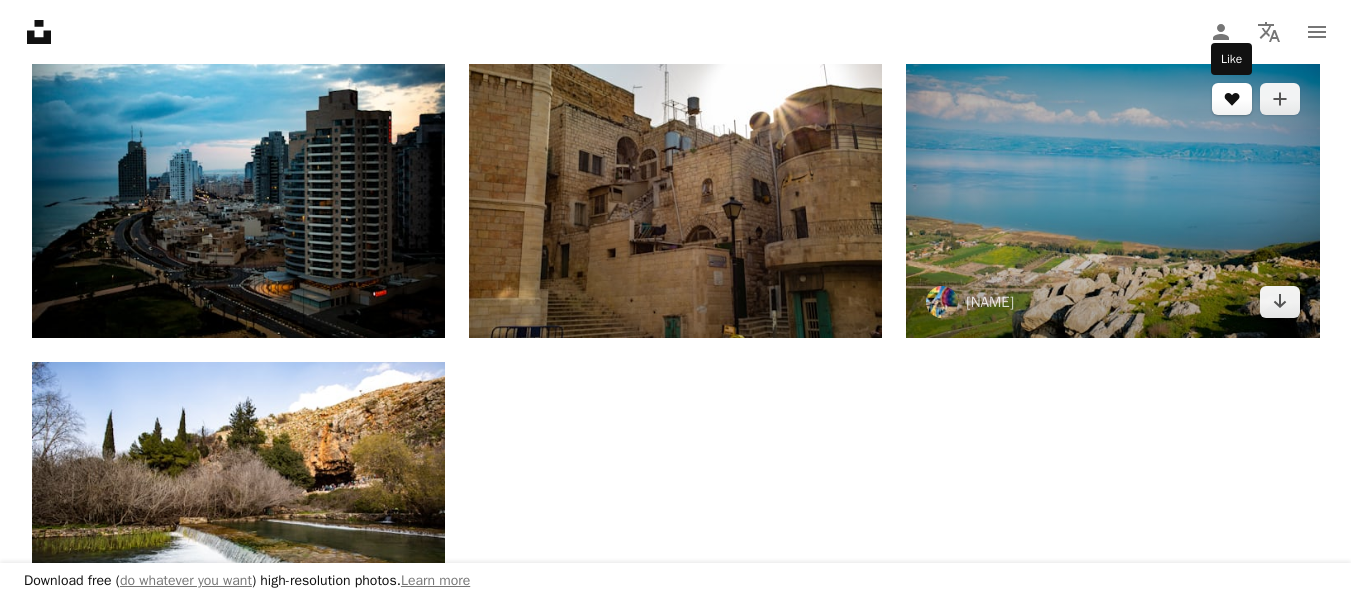 click 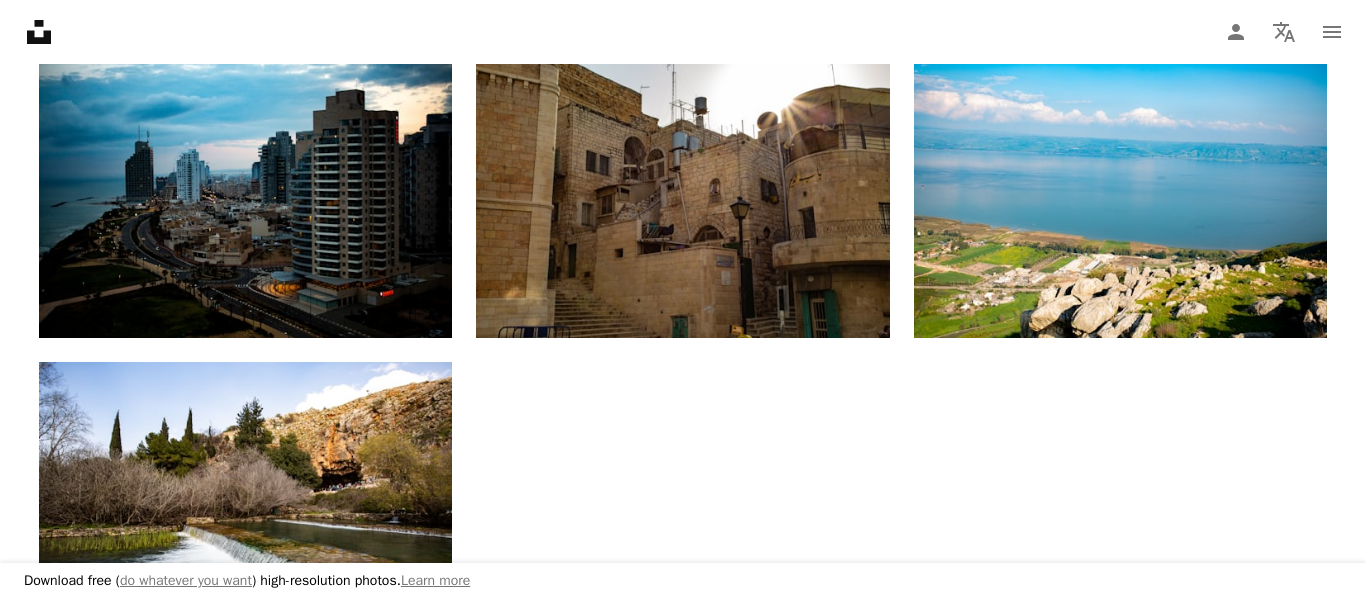 click on "An X shape Download free ( do whatever you want ) high-resolution photos.  Learn more Join Unsplash Already have an account?  Login First name Last name Email Username  (only letters, numbers and underscores) Password  (min. 8 char) Join By joining, you agree to the  Terms  and  Privacy Policy ." at bounding box center [683, 1511] 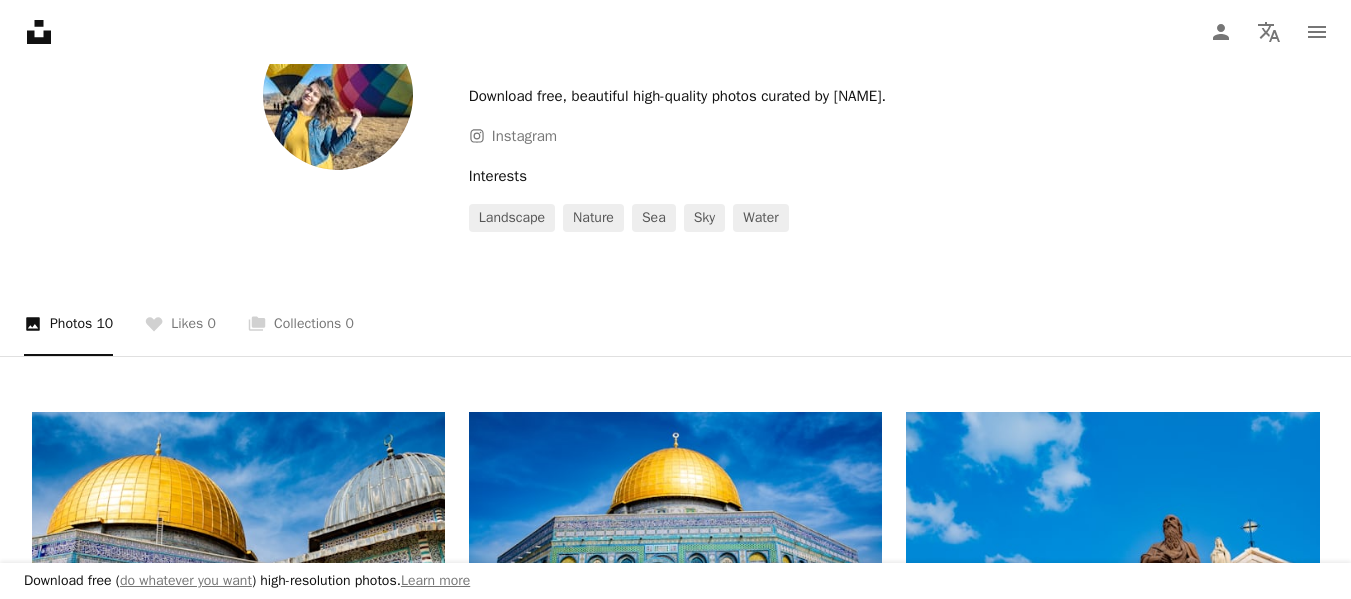 scroll, scrollTop: 0, scrollLeft: 0, axis: both 